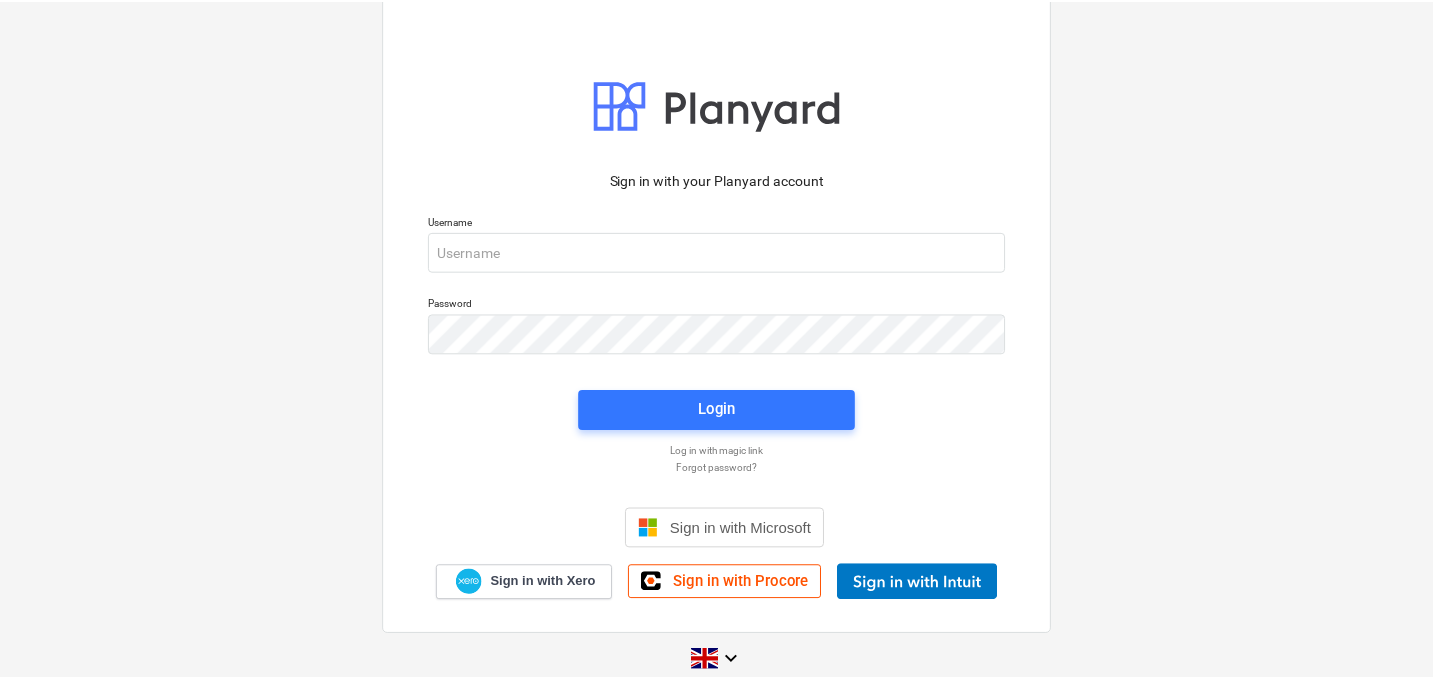 scroll, scrollTop: 0, scrollLeft: 0, axis: both 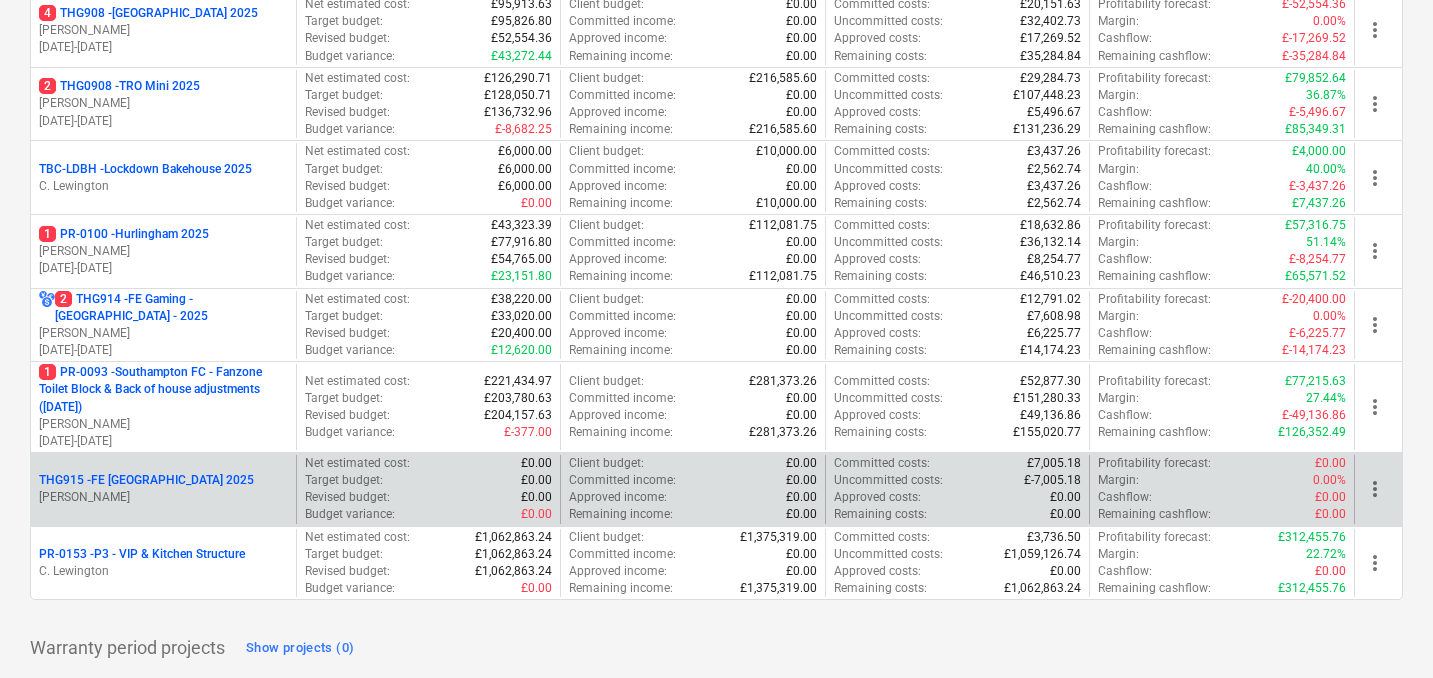 click on "THG915 -  FE [GEOGRAPHIC_DATA] 2025" at bounding box center (146, 480) 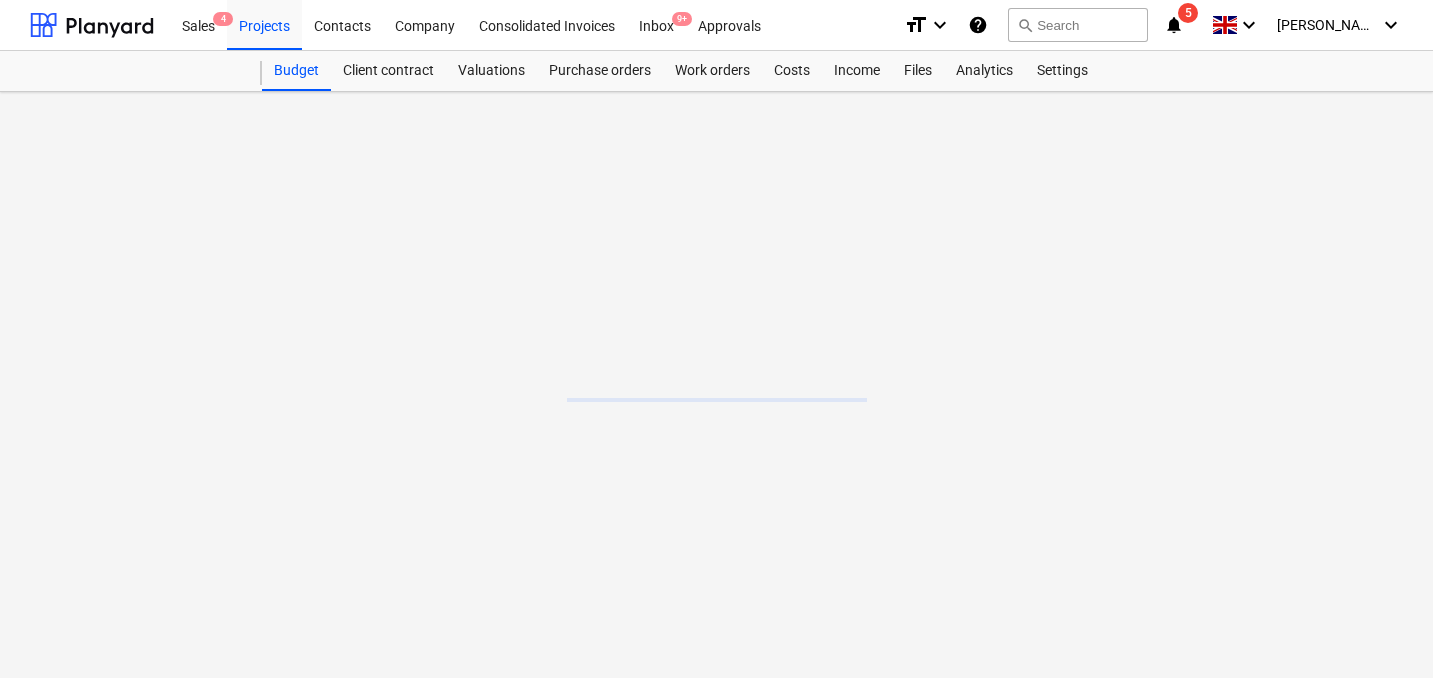 scroll, scrollTop: 0, scrollLeft: 0, axis: both 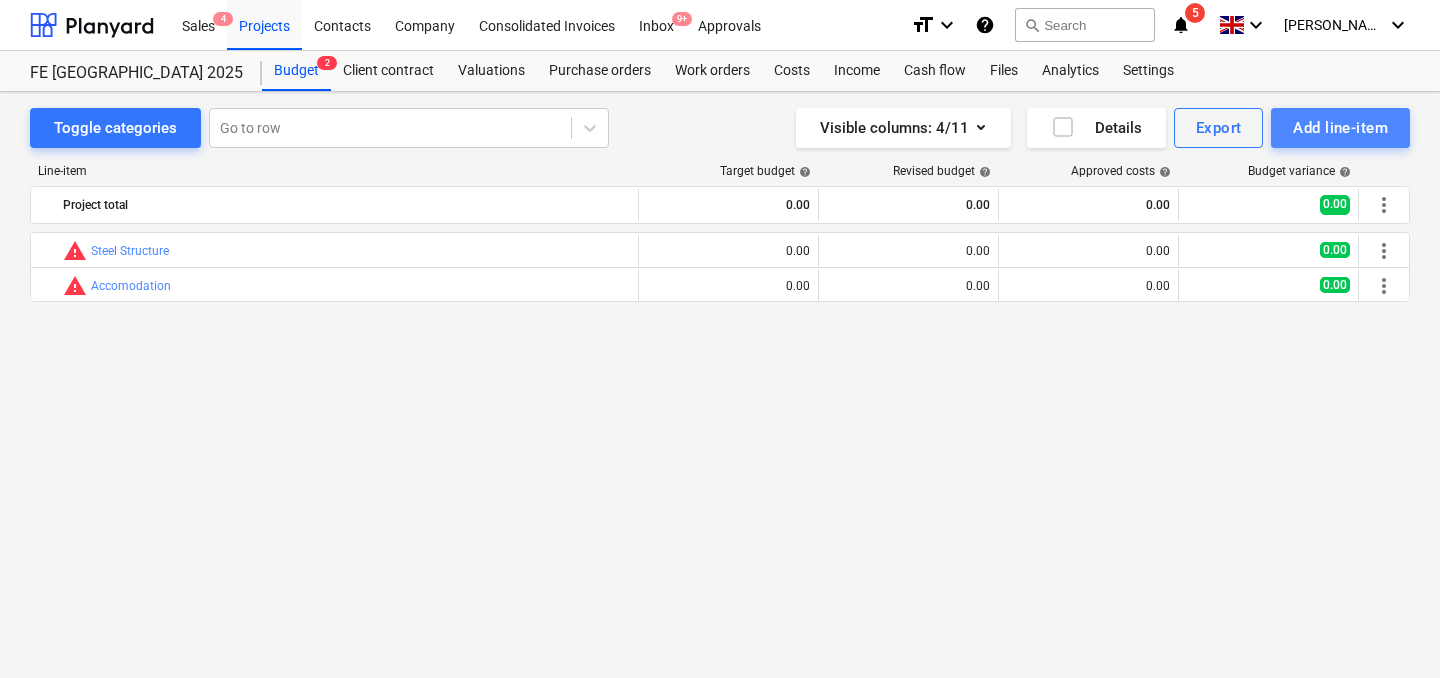 click on "Add line-item" at bounding box center [1340, 128] 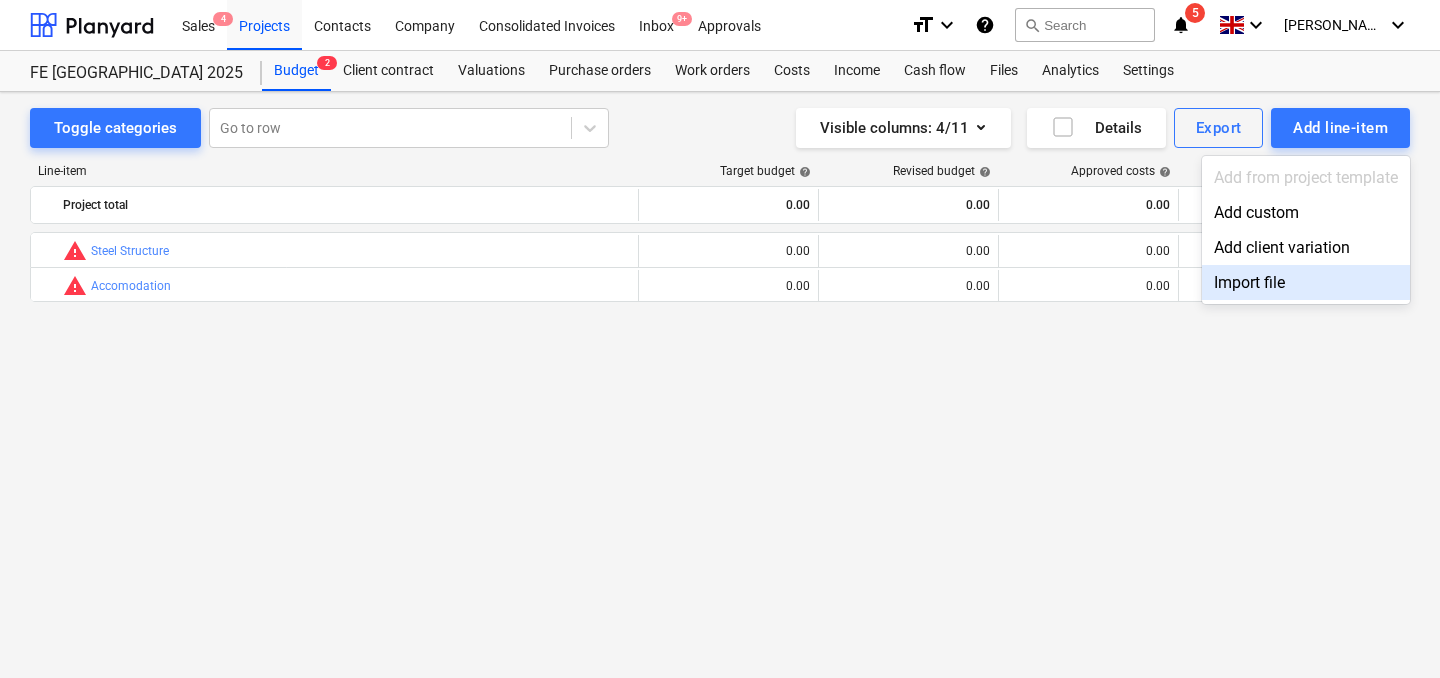 click at bounding box center [720, 339] 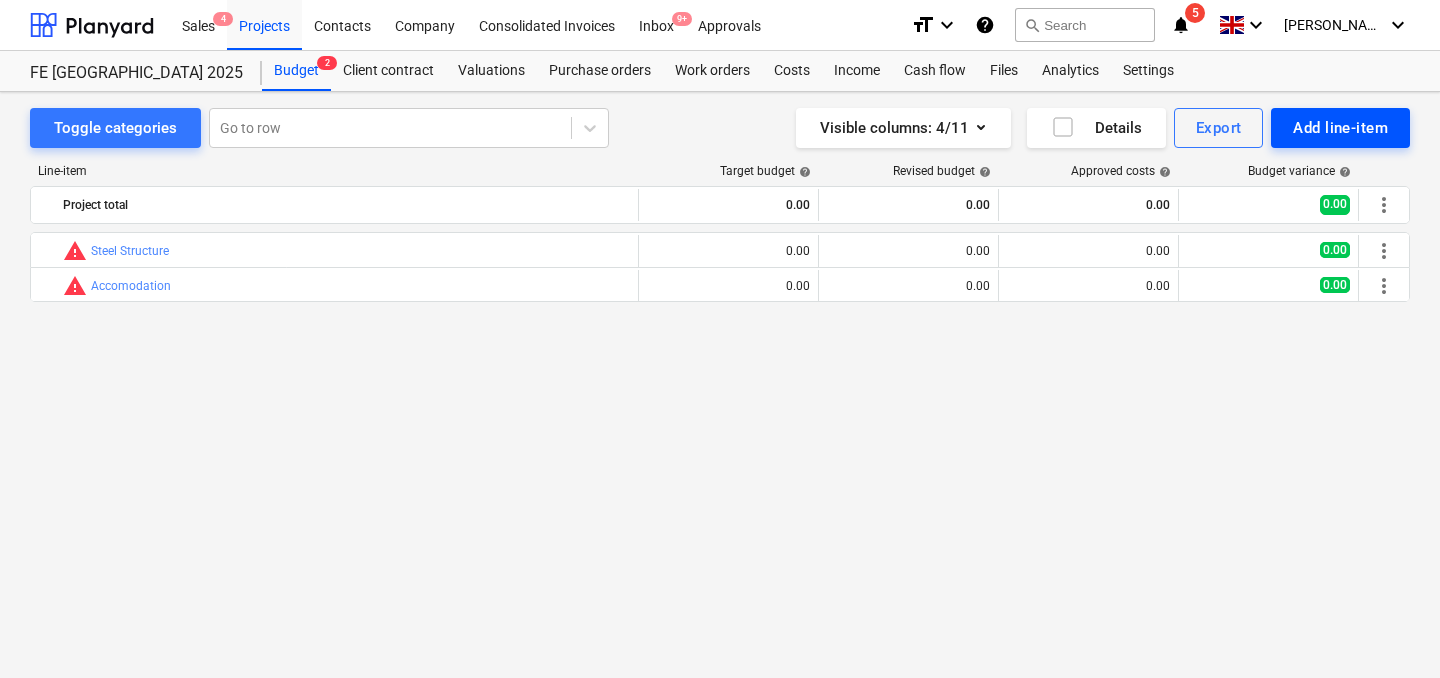 click on "Add line-item" at bounding box center [1340, 128] 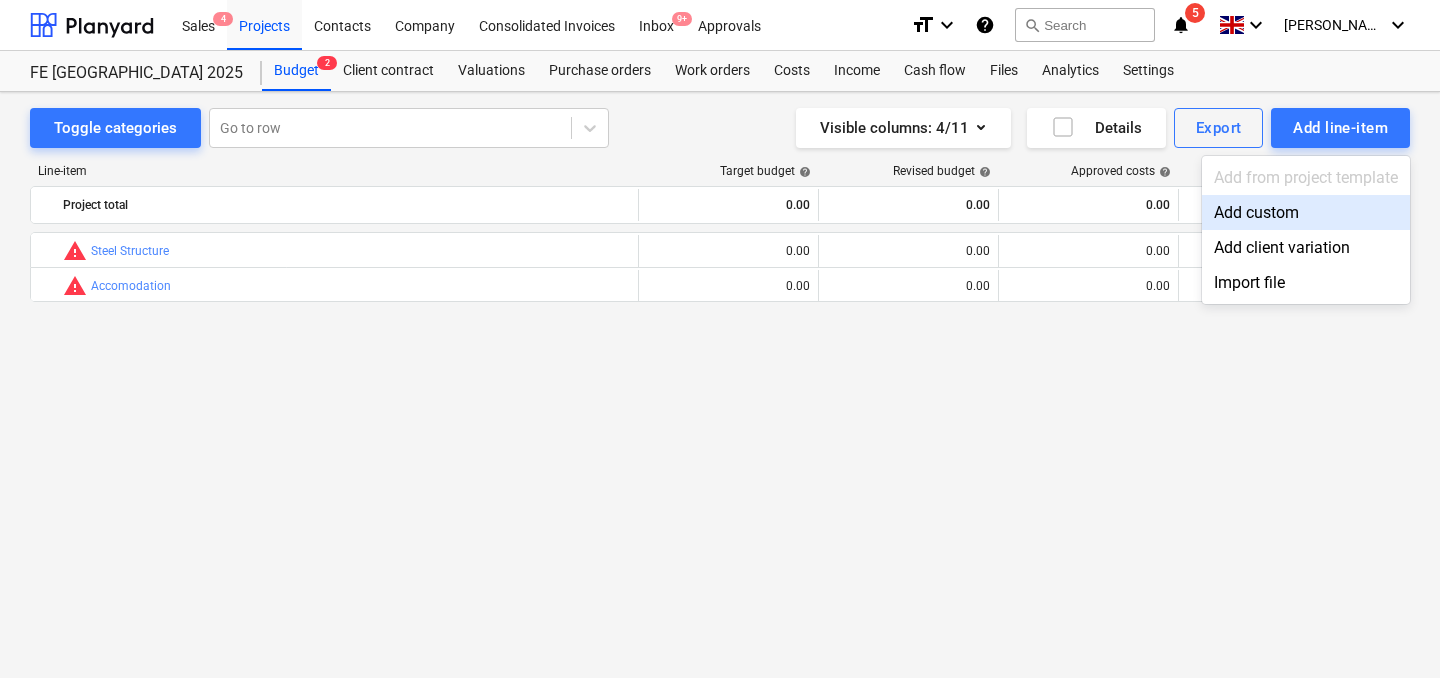 click on "Add custom" at bounding box center (1306, 212) 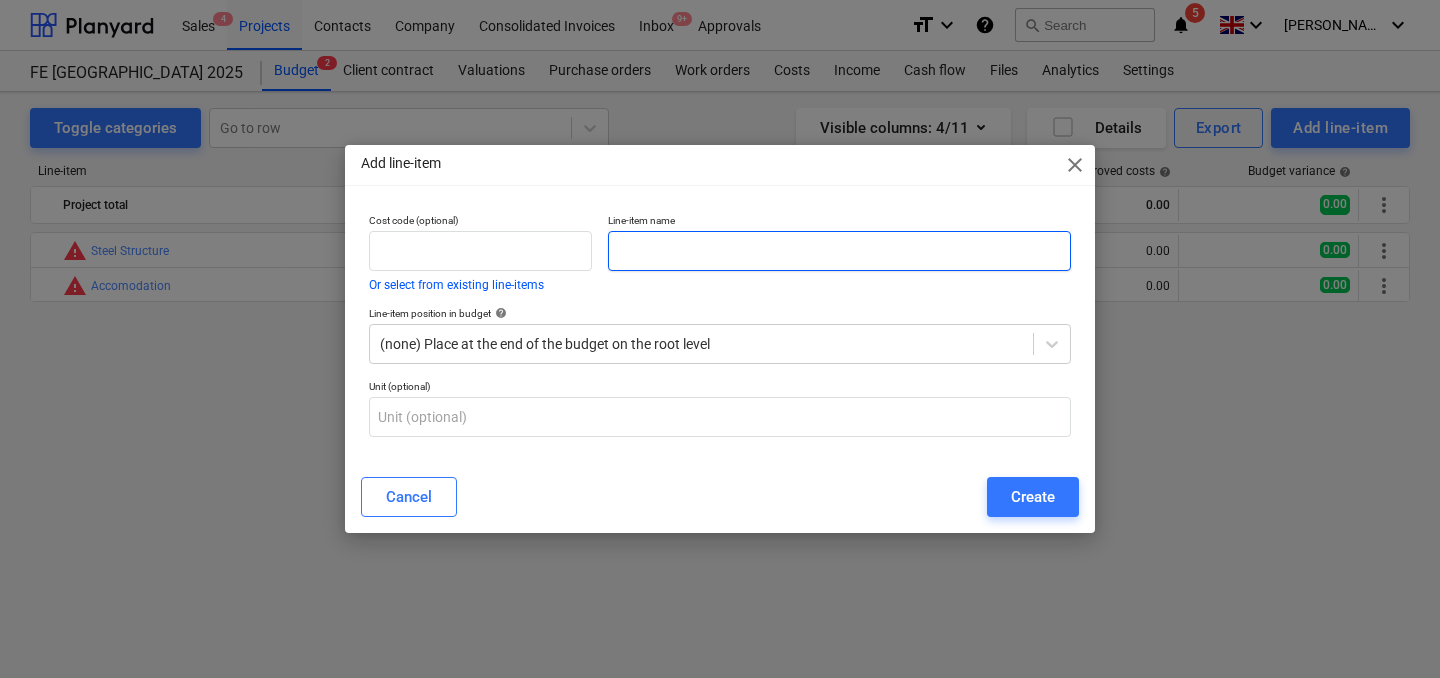 click at bounding box center (839, 251) 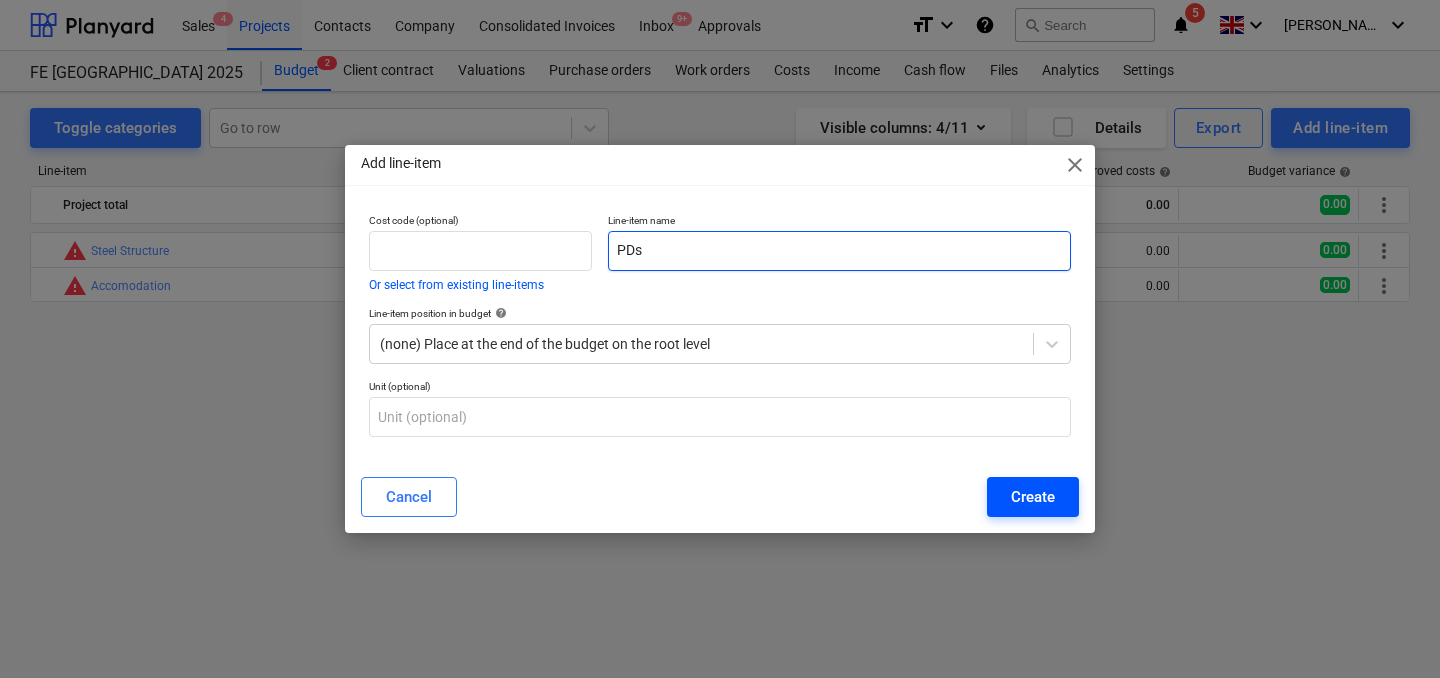 type on "PDs" 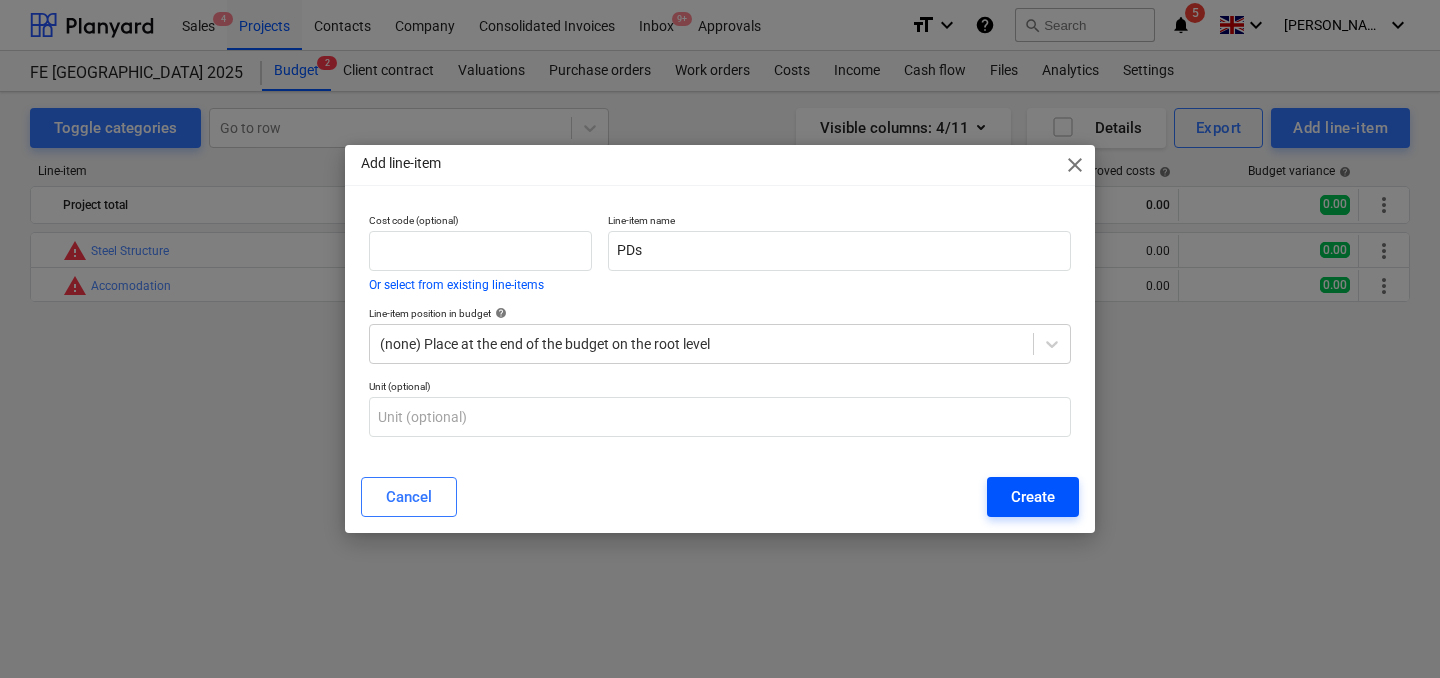 click on "Create" at bounding box center [1033, 497] 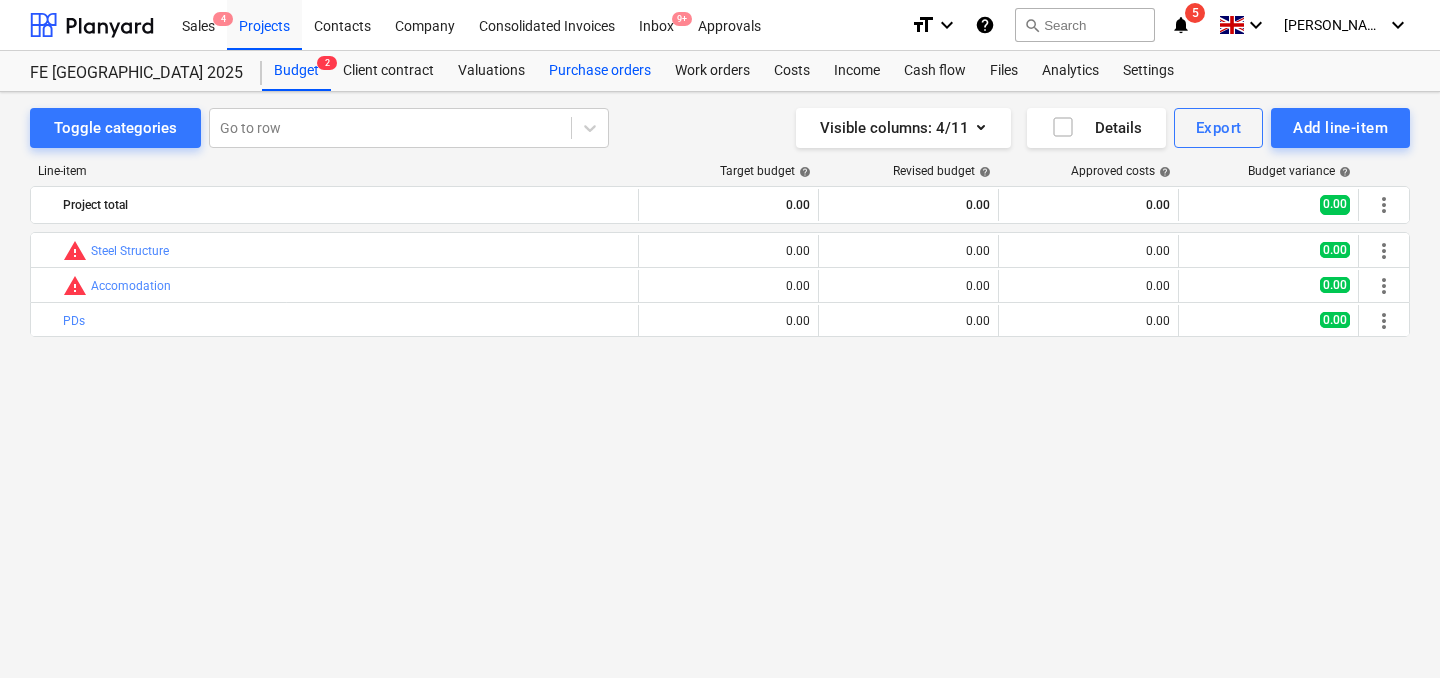 click on "Purchase orders" at bounding box center (600, 71) 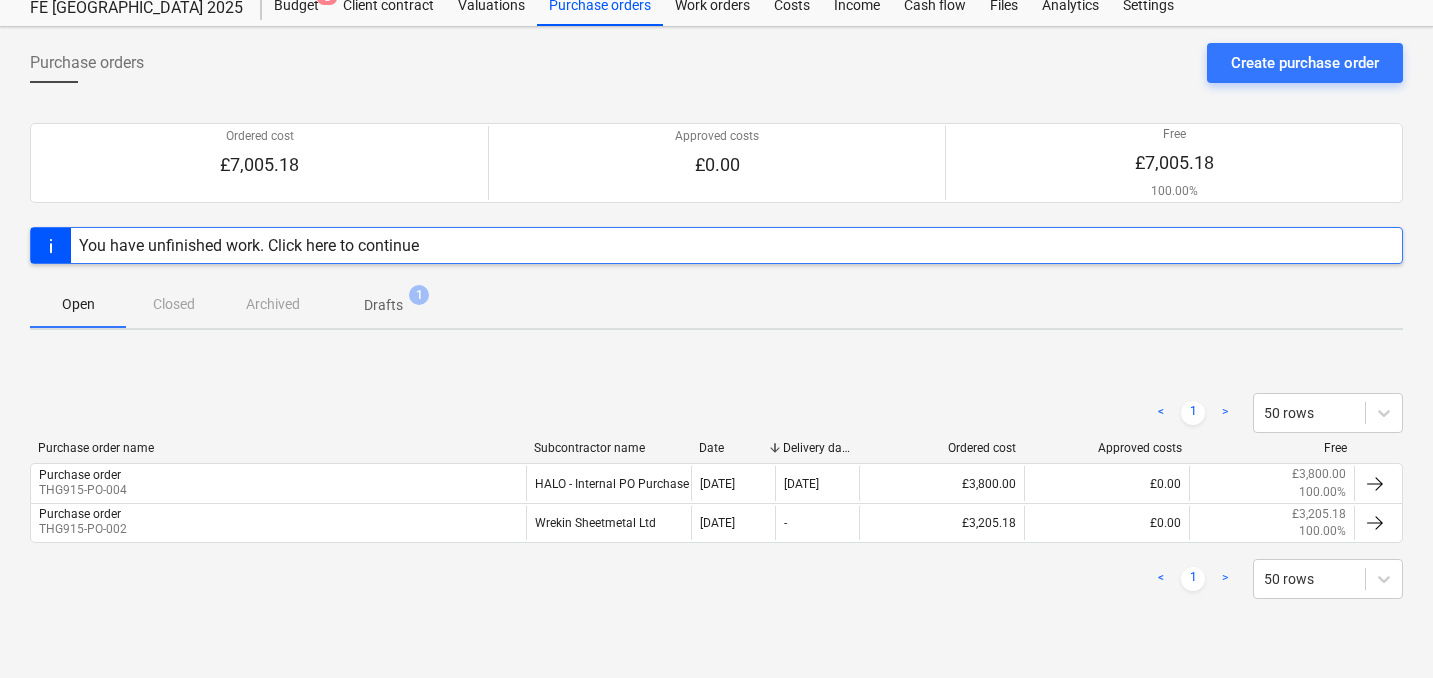 scroll, scrollTop: 0, scrollLeft: 0, axis: both 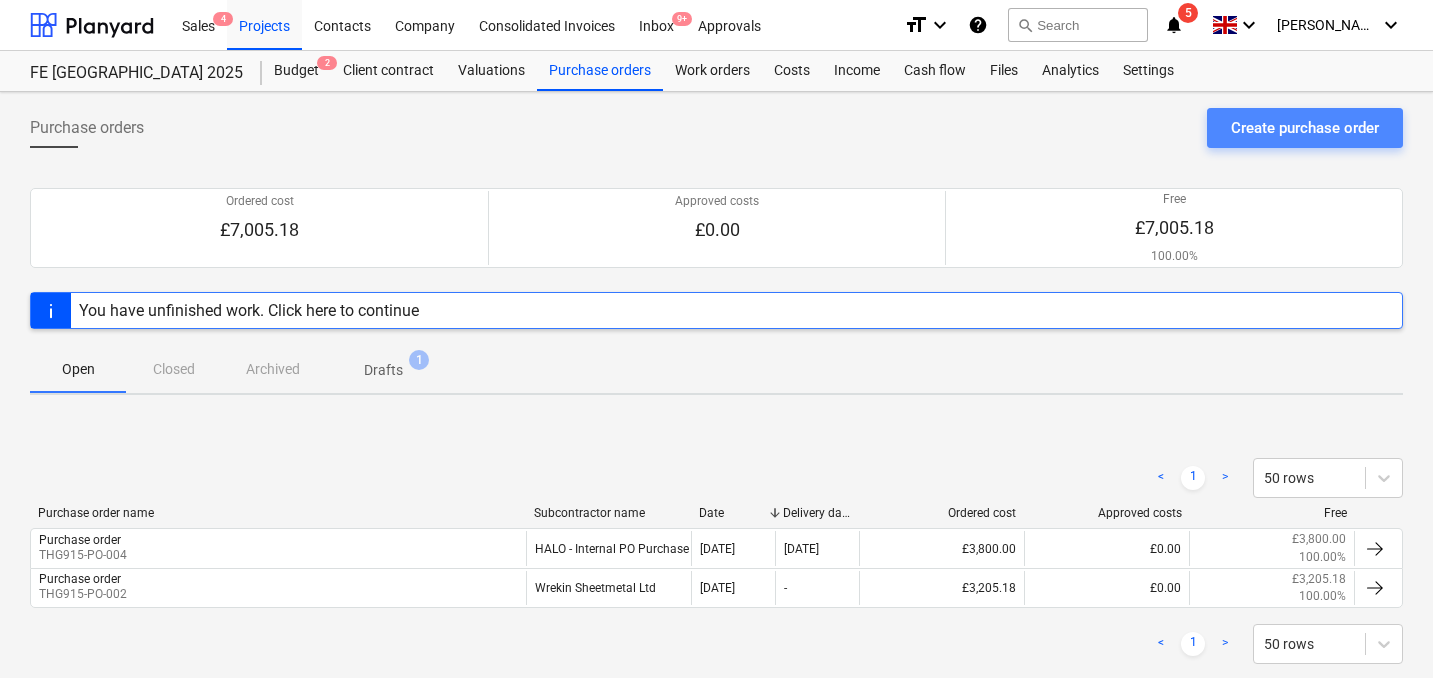 click on "Create purchase order" at bounding box center [1305, 128] 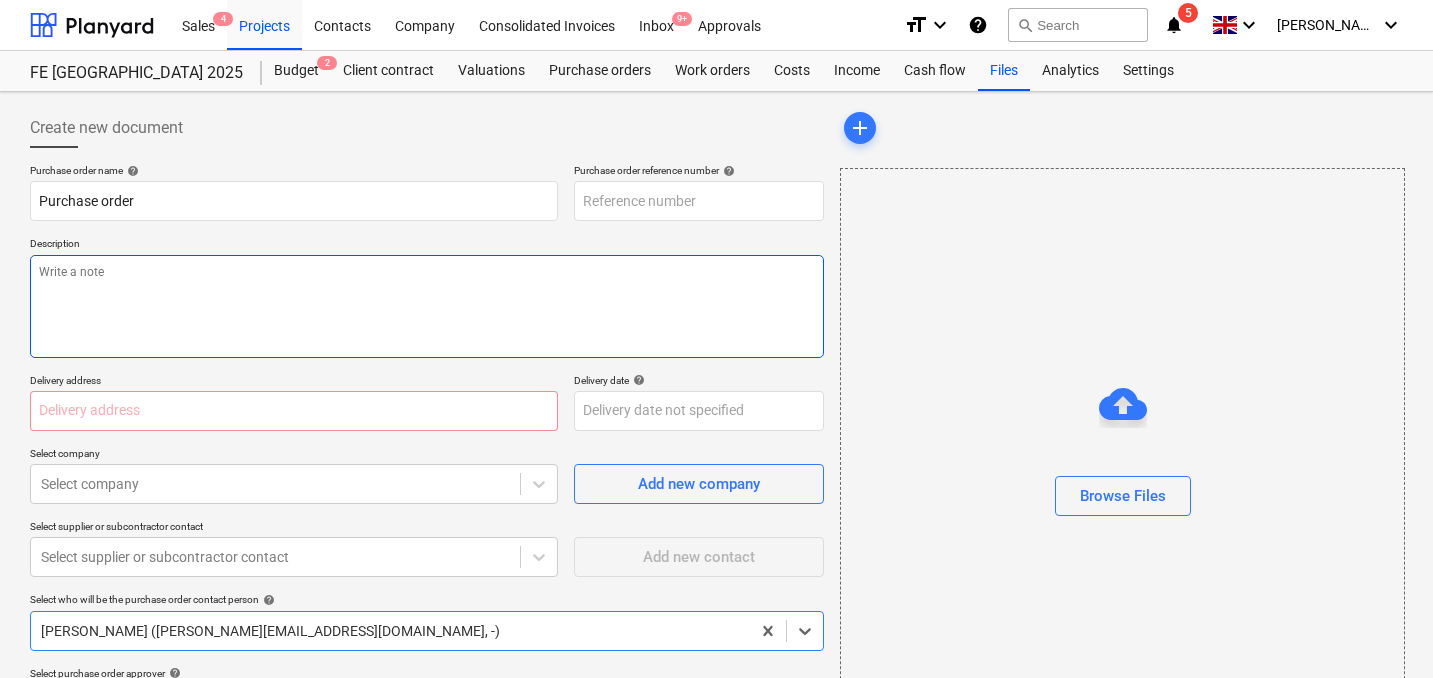 type on "x" 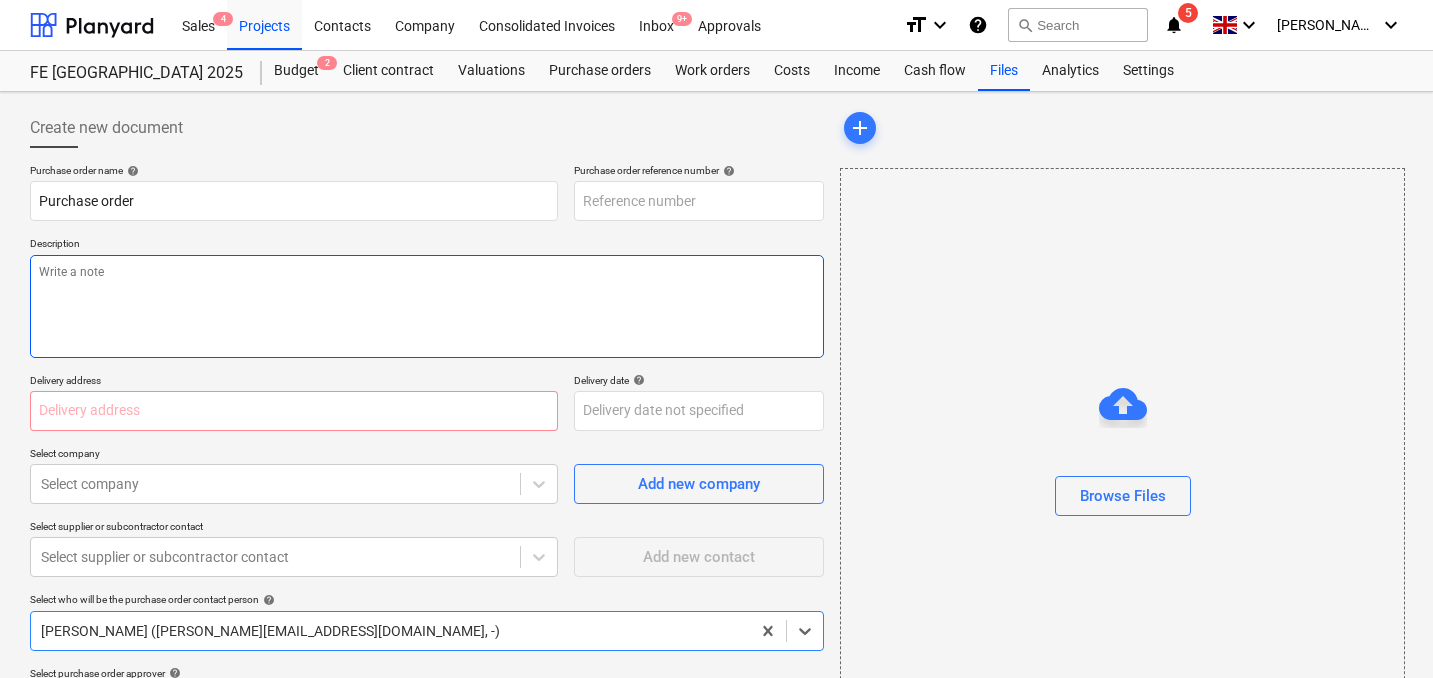 type on "THG915-PO-005" 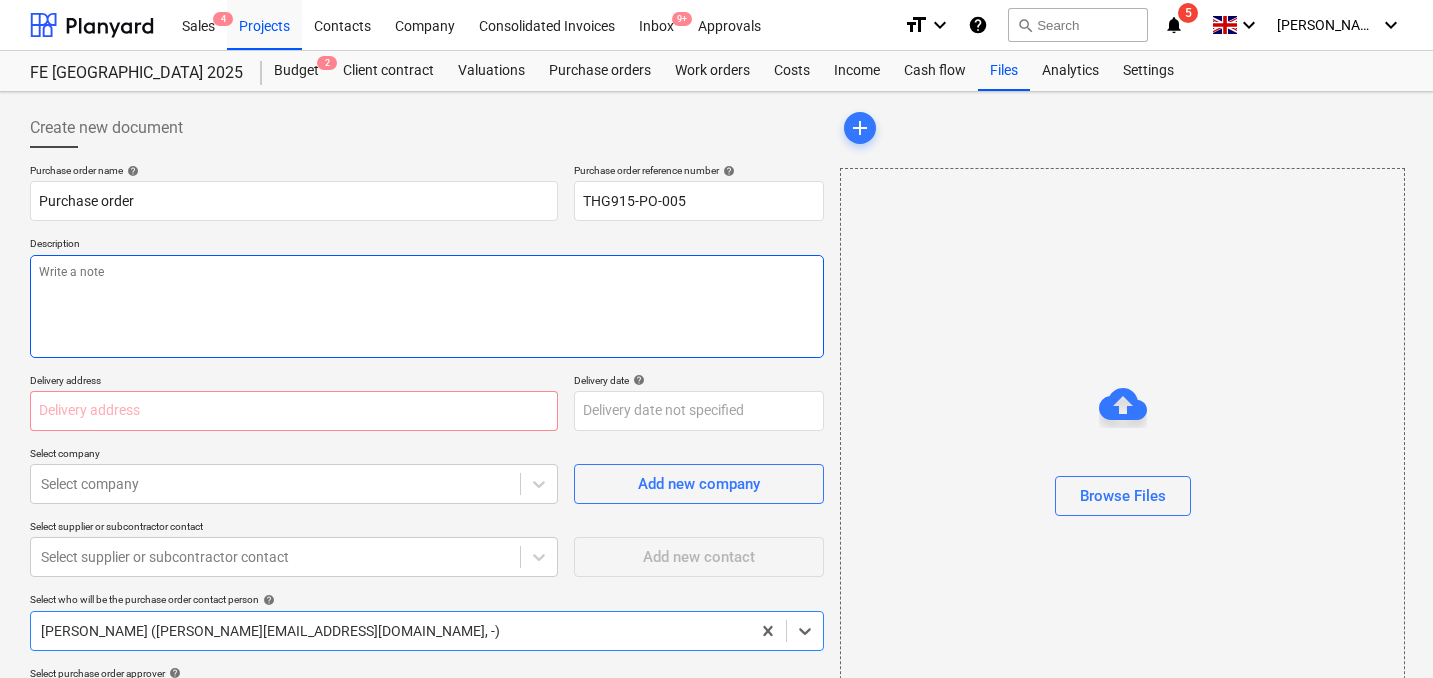 type on "x" 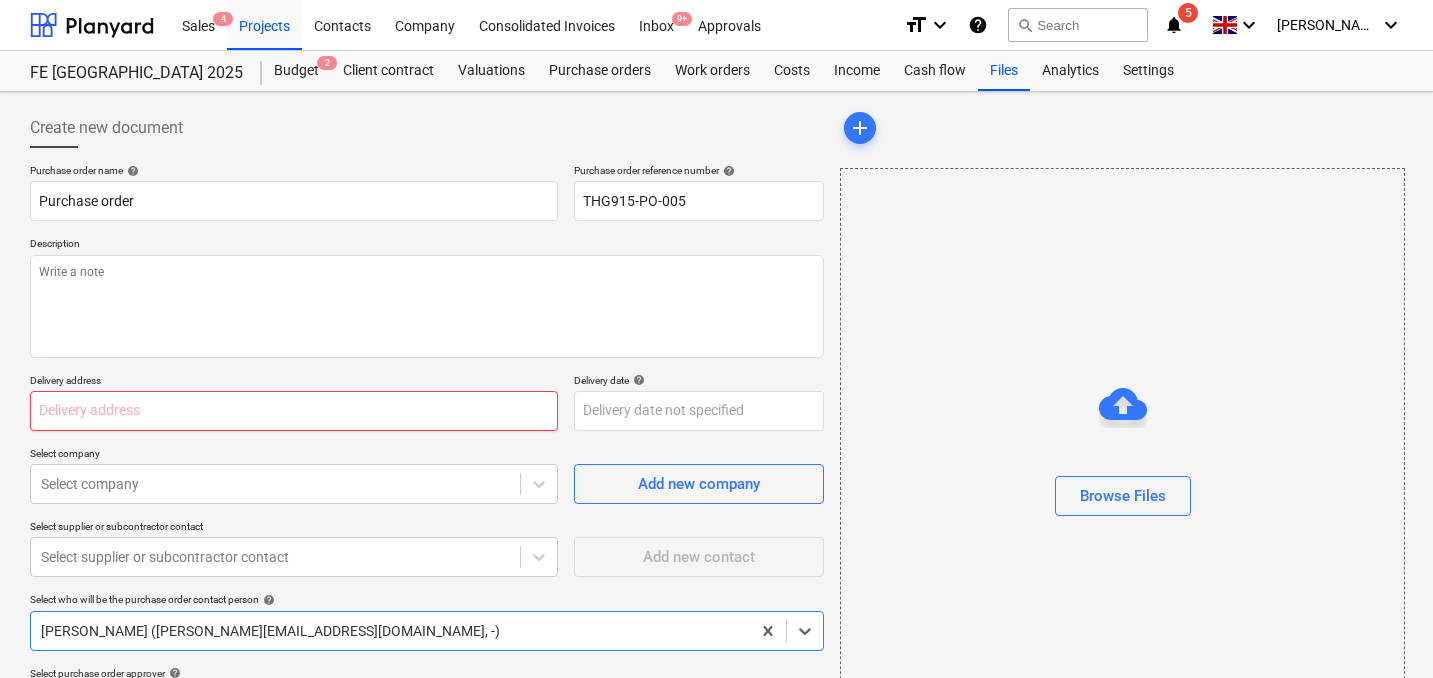 click at bounding box center (294, 411) 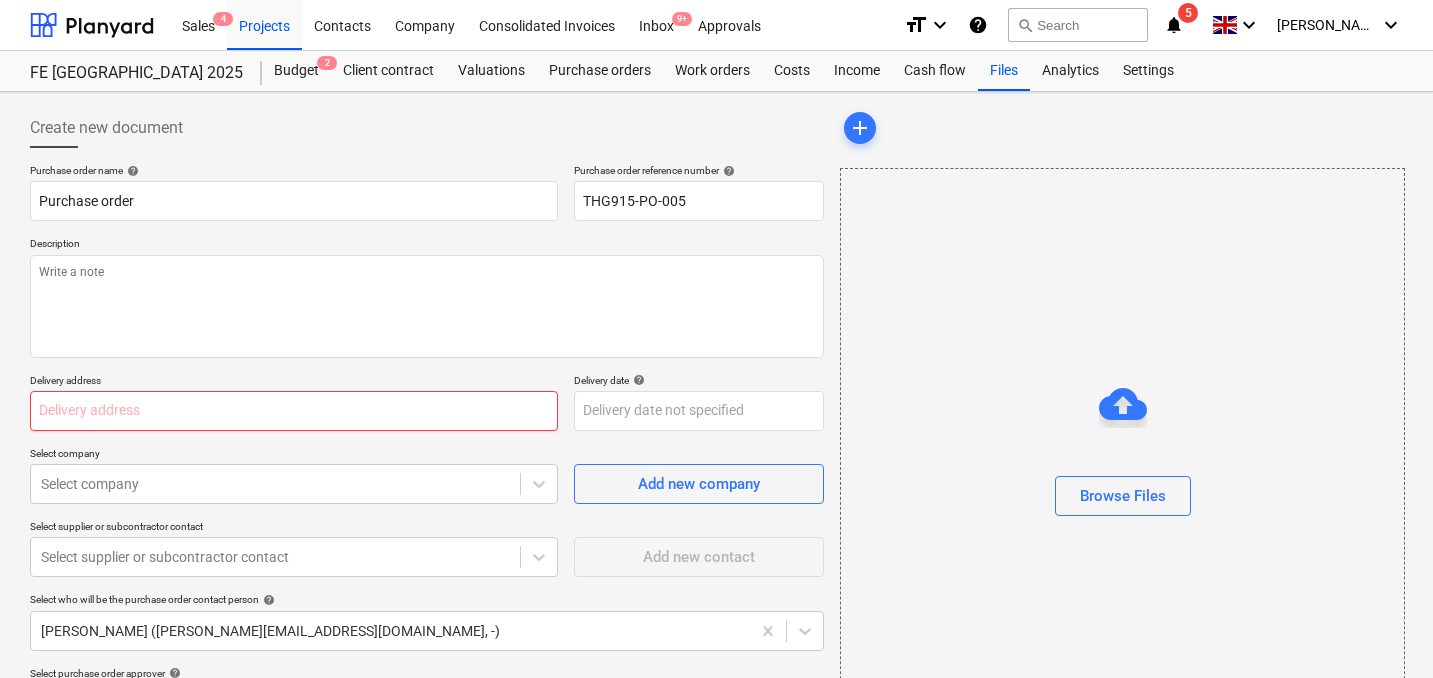 type on "FOUNDRY (218," 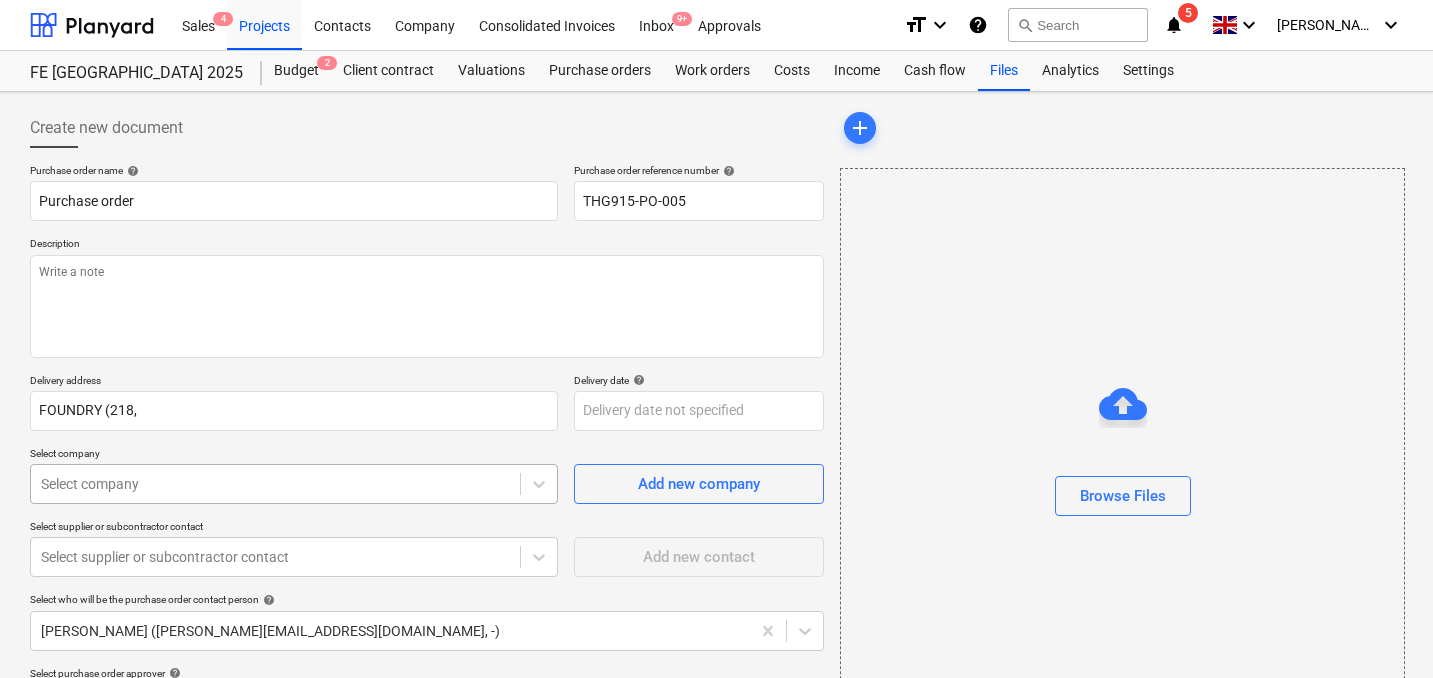 click on "Sales 4 Projects Contacts Company Consolidated Invoices Inbox 9+ Approvals format_size keyboard_arrow_down help search Search notifications 5 keyboard_arrow_down [PERSON_NAME] keyboard_arrow_down FE [GEOGRAPHIC_DATA] 2025 Budget 2 Client contract Valuations Purchase orders Work orders Costs Income Cash flow Files Analytics Settings Create new document Purchase order name help Purchase order Purchase order reference number help THG915-PO-005 Description Delivery address FOUNDRY (218, Delivery date help Press the down arrow key to interact with the calendar and
select a date. Press the question mark key to get the keyboard shortcuts for changing dates. Select company Select company Add new company Select supplier or subcontractor contact Select supplier or subcontractor contact Add new contact Select who will be the purchase order contact person help [PERSON_NAME] ([PERSON_NAME][EMAIL_ADDRESS][DOMAIN_NAME], -) Select purchase order approver help Select the colleague who will approve the purchase order  (optional) Clear Save Total £0.00" at bounding box center [716, 339] 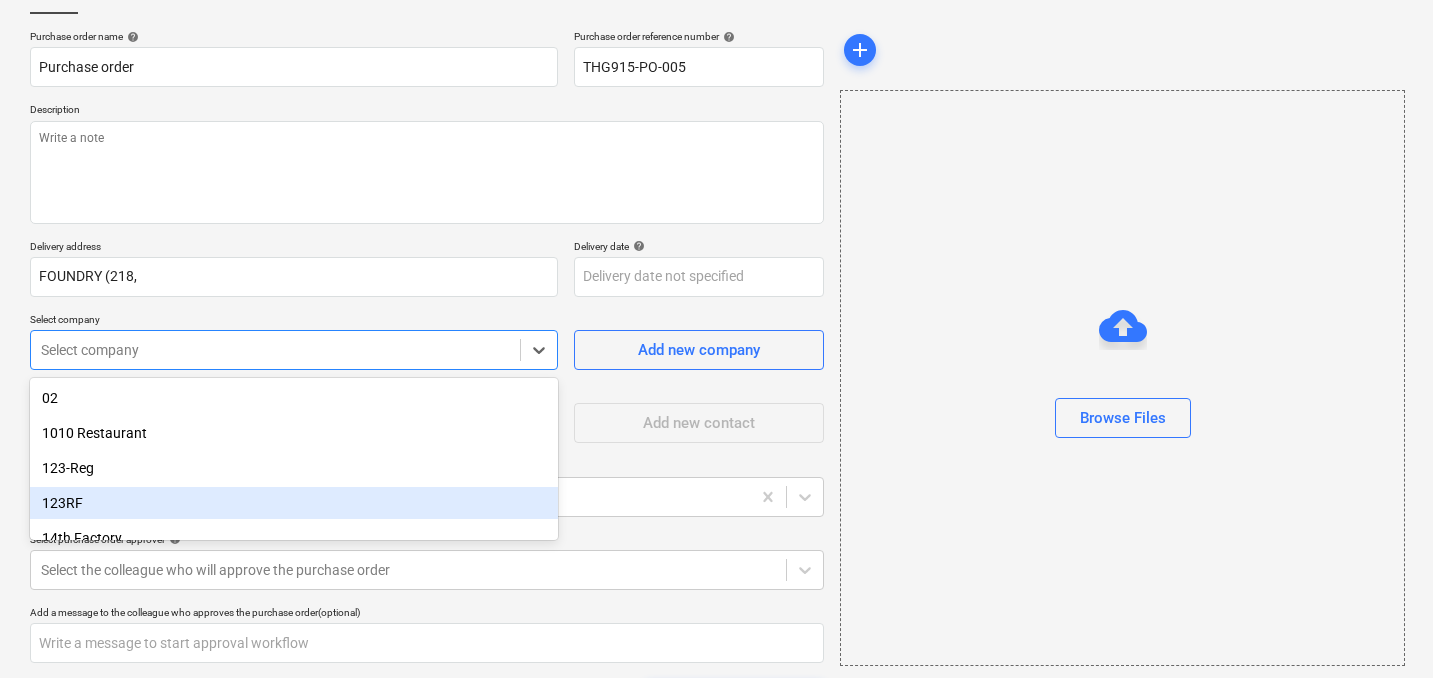 scroll, scrollTop: 146, scrollLeft: 0, axis: vertical 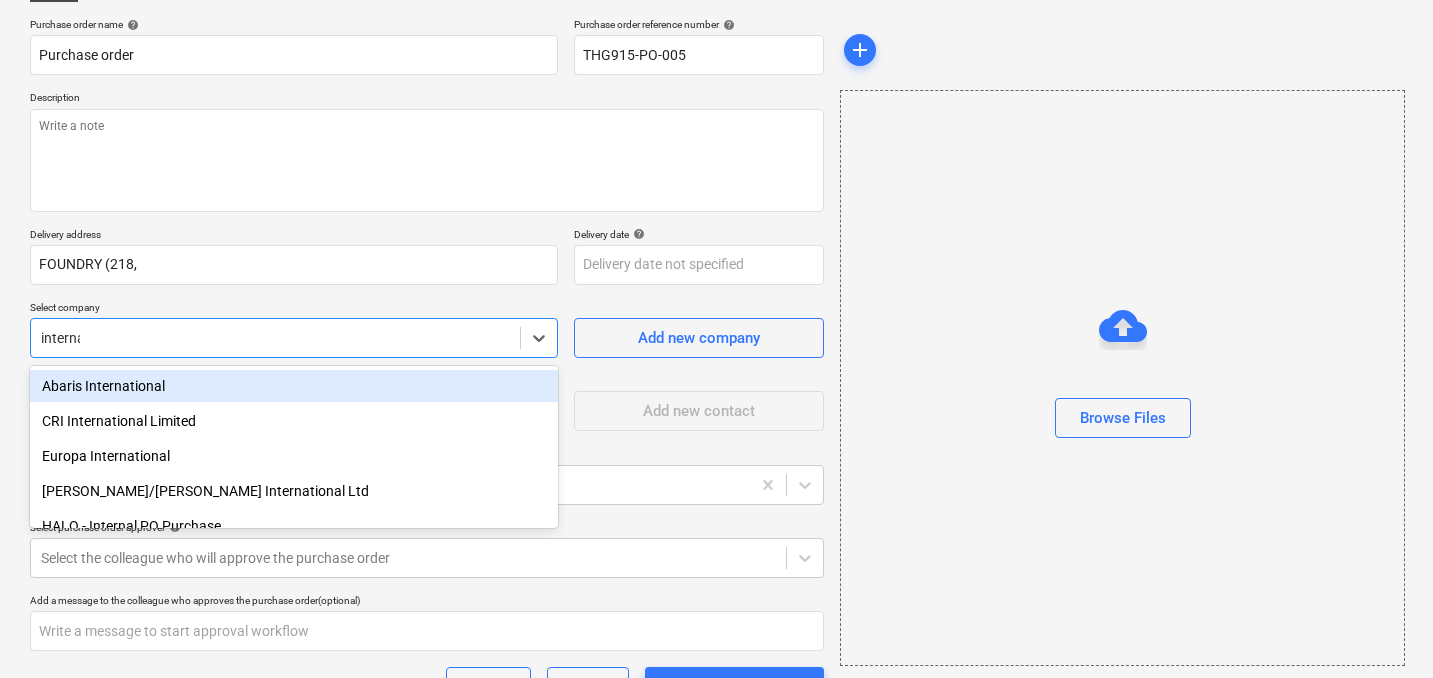 type on "internal" 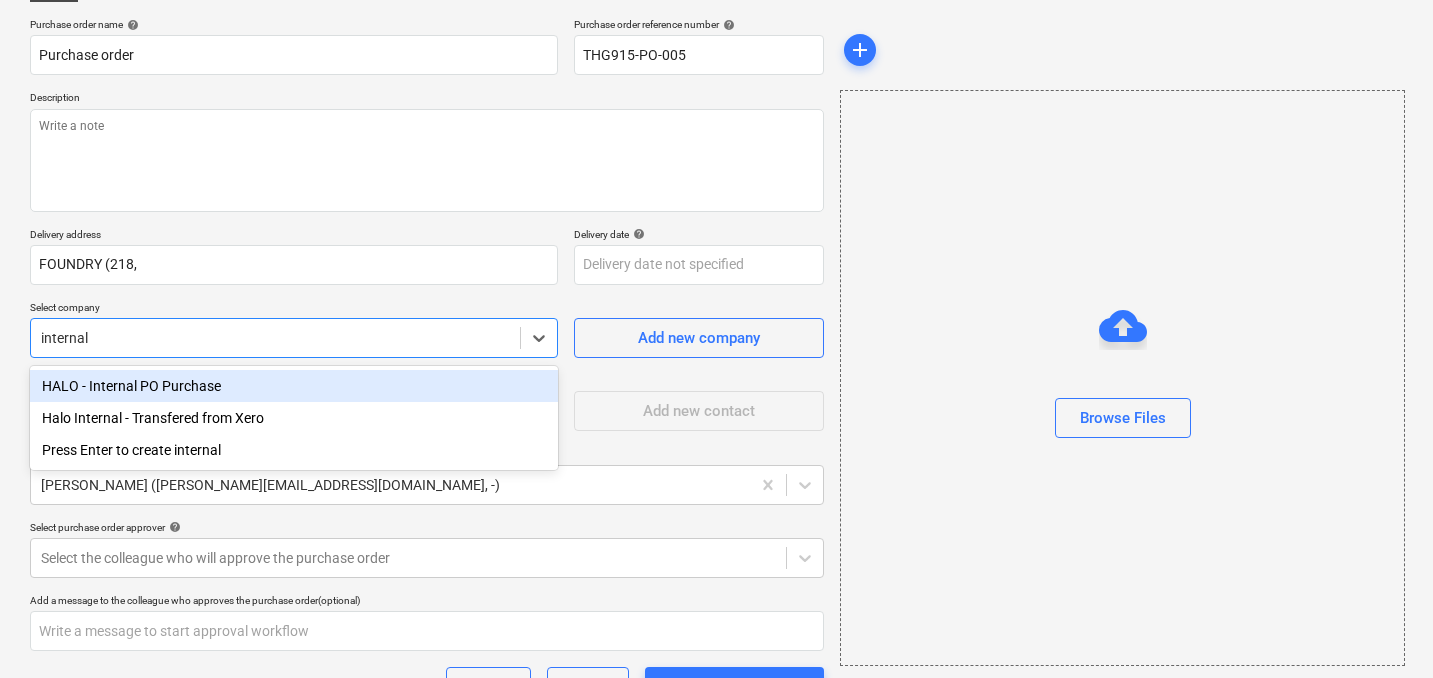 click on "HALO - Internal PO Purchase" at bounding box center (294, 386) 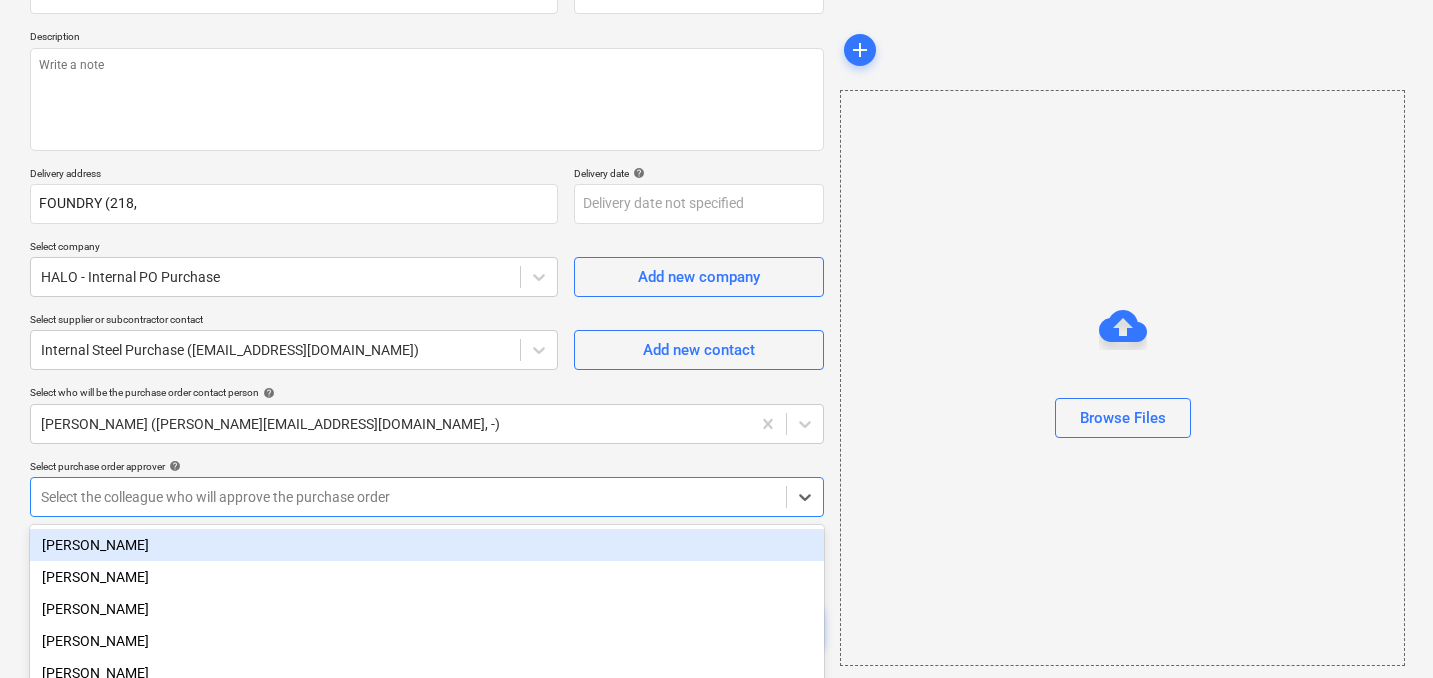 scroll, scrollTop: 265, scrollLeft: 0, axis: vertical 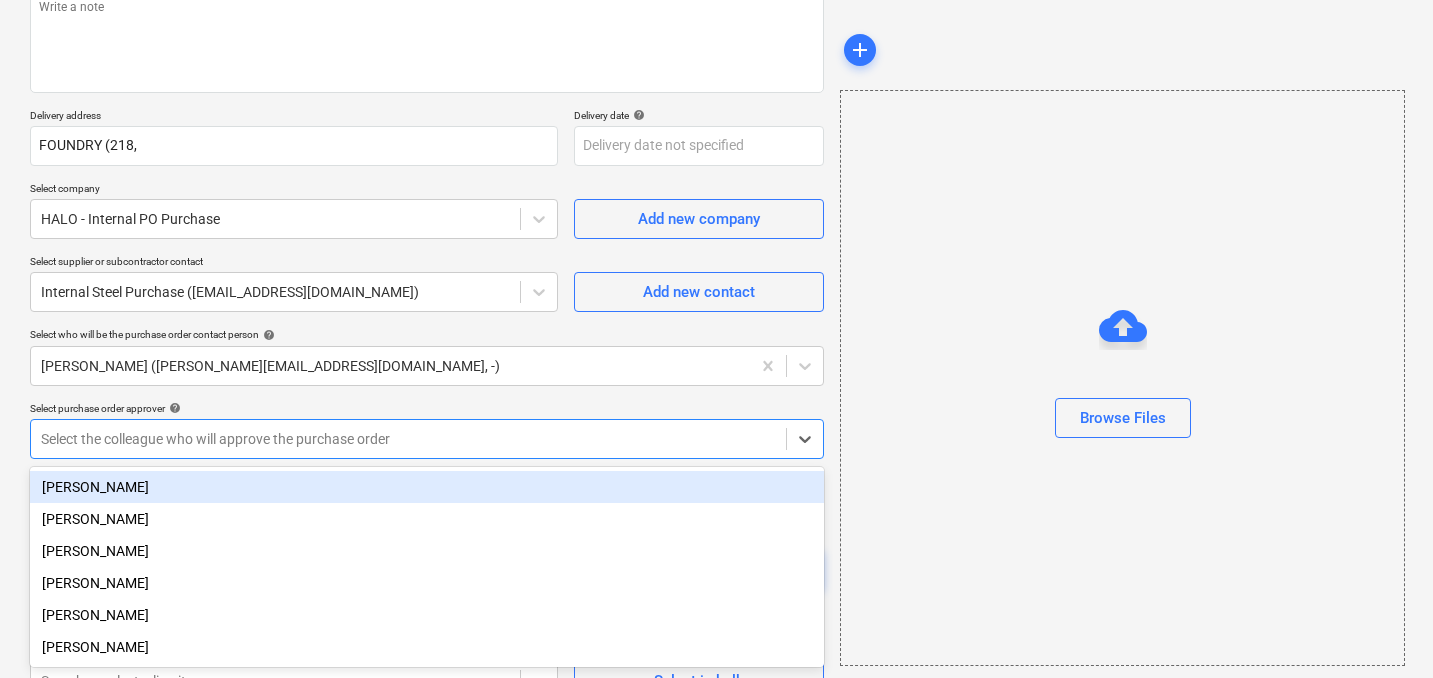 click on "Sales 4 Projects Contacts Company Consolidated Invoices Inbox 9+ Approvals format_size keyboard_arrow_down help search Search notifications 5 keyboard_arrow_down [PERSON_NAME] keyboard_arrow_down FE [GEOGRAPHIC_DATA] 2025 Budget 2 Client contract Valuations Purchase orders Work orders Costs Income Cash flow Files Analytics Settings Create new document Purchase order name help Purchase order Purchase order reference number help THG915-PO-005 Description Delivery address FOUNDRY (218, Delivery date help Press the down arrow key to interact with the calendar and
select a date. Press the question mark key to get the keyboard shortcuts for changing dates. Select company HALO - Internal PO Purchase   Add new company Select supplier or subcontractor contact Internal  Steel Purchase ([EMAIL_ADDRESS][DOMAIN_NAME]) Add new contact Select who will be the purchase order contact person help [PERSON_NAME] ([PERSON_NAME][EMAIL_ADDRESS][DOMAIN_NAME], -) Select purchase order approver help  (optional) Clear Save Submit for approval Total" at bounding box center (716, 74) 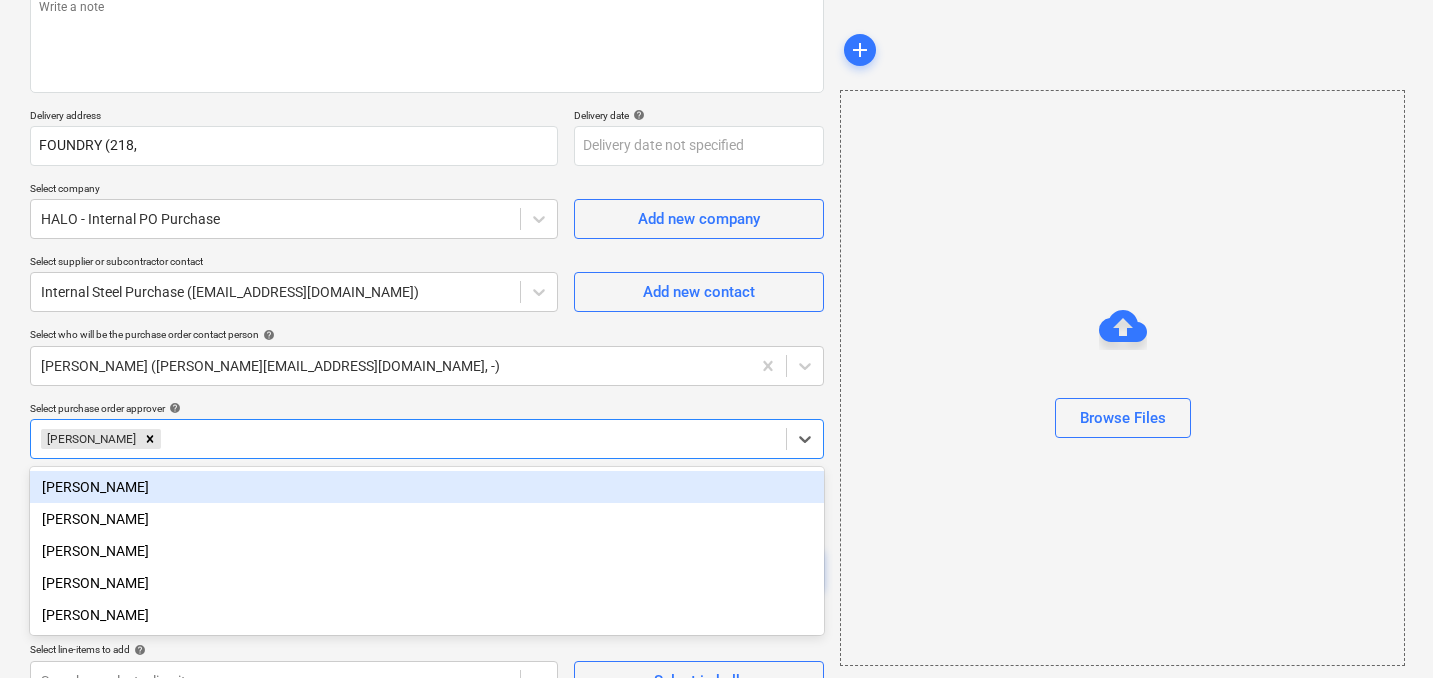 click on "Select purchase order approver help" at bounding box center [427, 408] 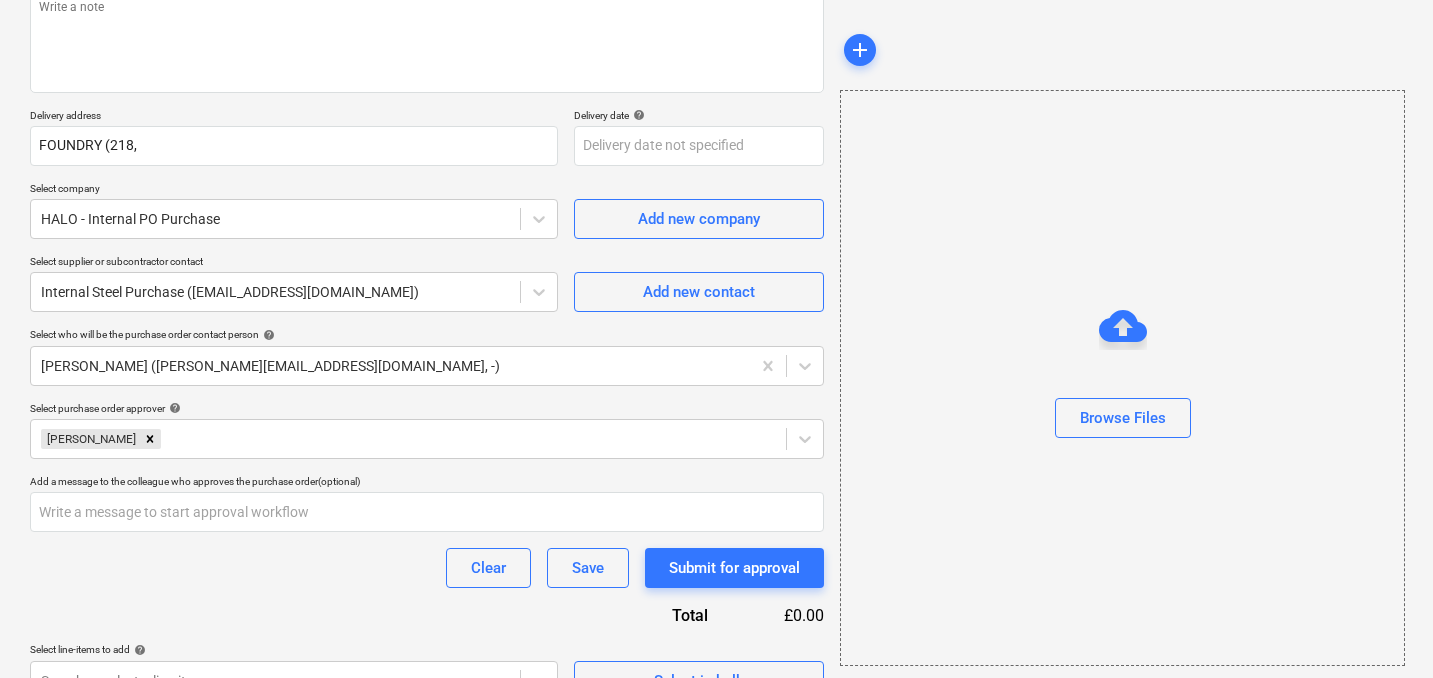 scroll, scrollTop: 136, scrollLeft: 0, axis: vertical 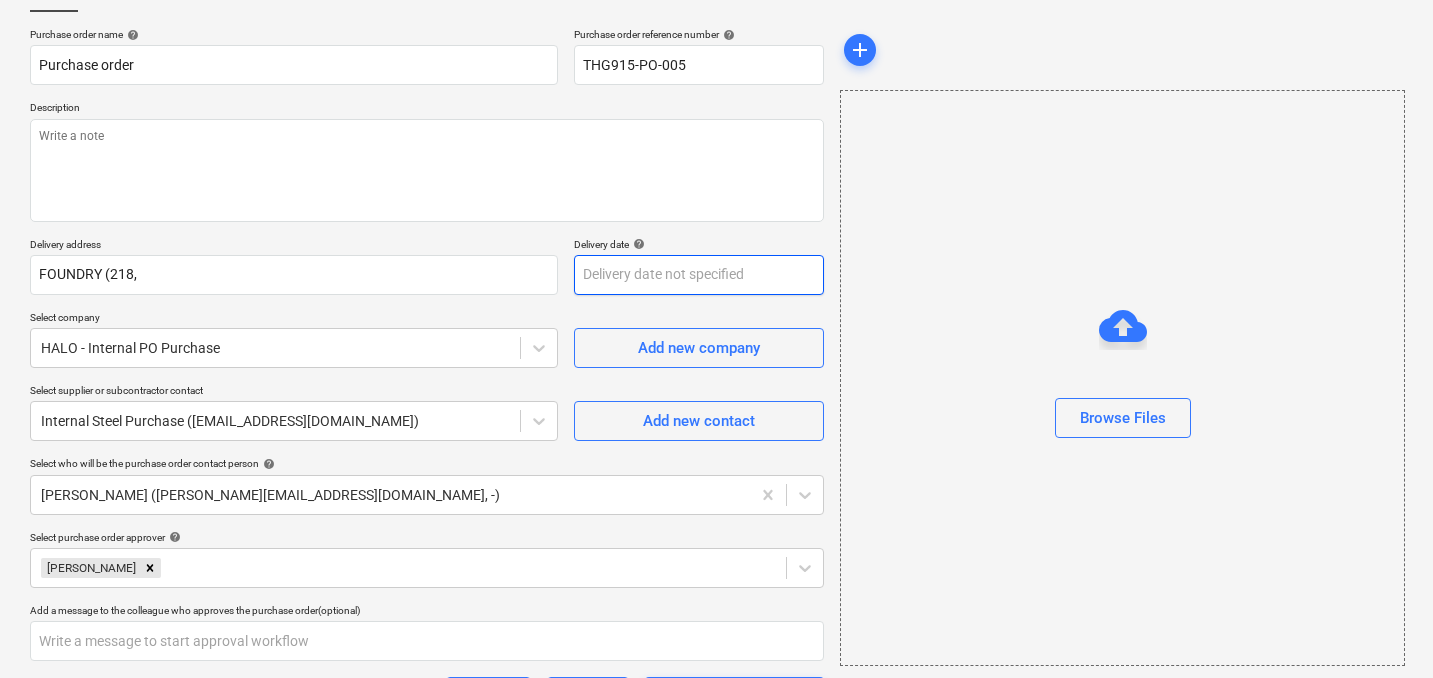 click on "Sales 4 Projects Contacts Company Consolidated Invoices Inbox 9+ Approvals format_size keyboard_arrow_down help search Search notifications 5 keyboard_arrow_down [PERSON_NAME] keyboard_arrow_down FE [GEOGRAPHIC_DATA] 2025 Budget 2 Client contract Valuations Purchase orders Work orders Costs Income Cash flow Files Analytics Settings Create new document Purchase order name help Purchase order Purchase order reference number help THG915-PO-005 Description Delivery address FOUNDRY (218, Delivery date help Press the down arrow key to interact with the calendar and
select a date. Press the question mark key to get the keyboard shortcuts for changing dates. Select company HALO - Internal PO Purchase   Add new company Select supplier or subcontractor contact Internal  Steel Purchase ([EMAIL_ADDRESS][DOMAIN_NAME]) Add new contact Select who will be the purchase order contact person help [PERSON_NAME] ([PERSON_NAME][EMAIL_ADDRESS][DOMAIN_NAME], -) Select purchase order approver help [PERSON_NAME]  (optional) Clear Save Total £0.00 add" at bounding box center [716, 203] 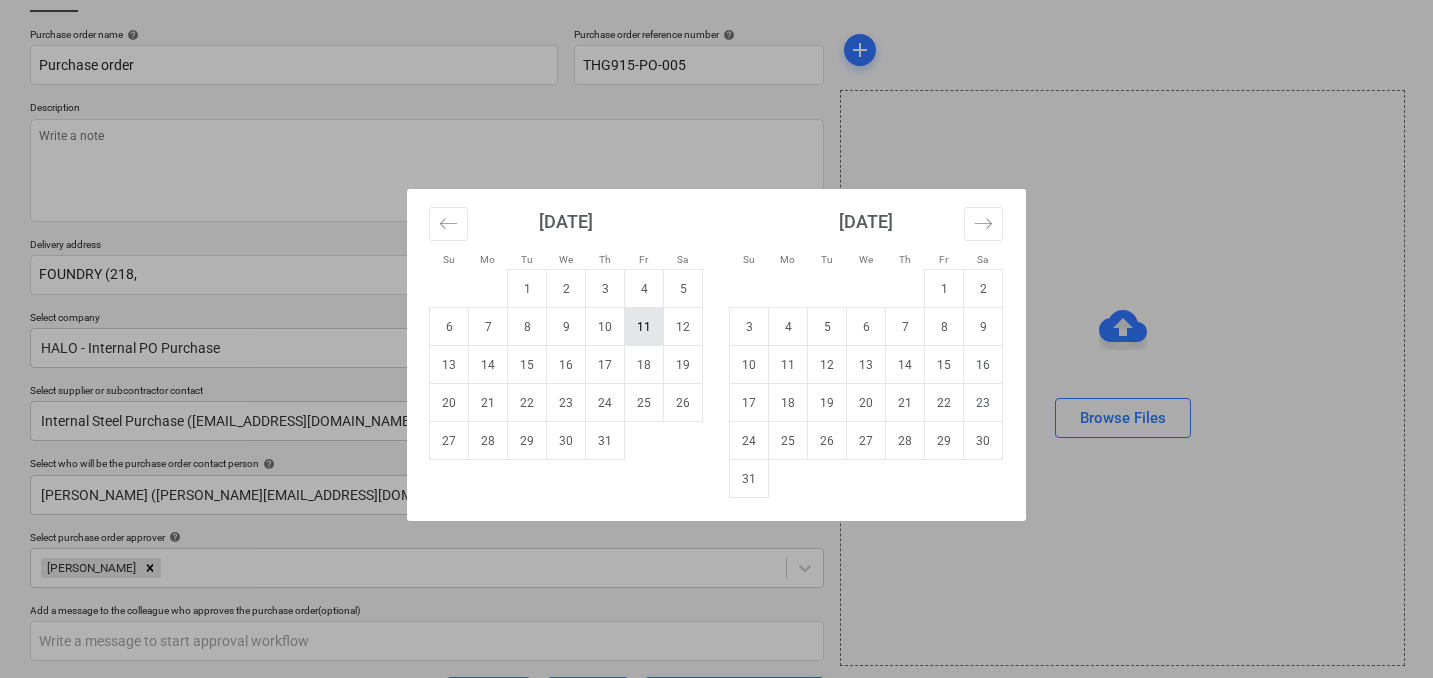 click on "11" at bounding box center [644, 327] 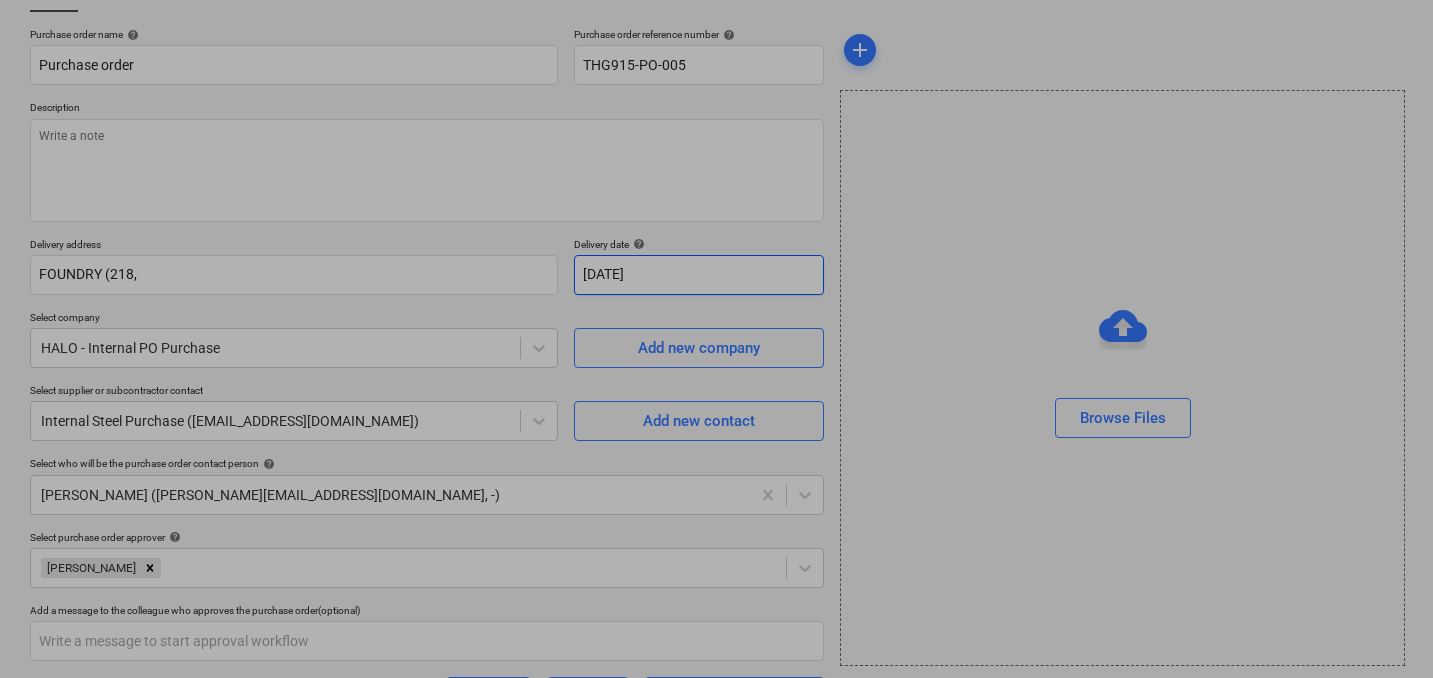 click on "Sales 4 Projects Contacts Company Consolidated Invoices Inbox 9+ Approvals format_size keyboard_arrow_down help search Search notifications 5 keyboard_arrow_down [PERSON_NAME] keyboard_arrow_down FE [GEOGRAPHIC_DATA] 2025 Budget 2 Client contract Valuations Purchase orders Work orders Costs Income Cash flow Files Analytics Settings Create new document Purchase order name help Purchase order Purchase order reference number help THG915-PO-005 Description Delivery address FOUNDRY (218, Delivery date help [DATE] 11.07.2025 Press the down arrow key to interact with the calendar and
select a date. Press the question mark key to get the keyboard shortcuts for changing dates. Select company HALO - Internal PO Purchase   Add new company Select supplier or subcontractor contact Internal  Steel Purchase ([EMAIL_ADDRESS][DOMAIN_NAME]) Add new contact Select who will be the purchase order contact person help [PERSON_NAME] ([PERSON_NAME][EMAIL_ADDRESS][DOMAIN_NAME], -) Select purchase order approver help [PERSON_NAME]  (optional) Save" at bounding box center (716, 203) 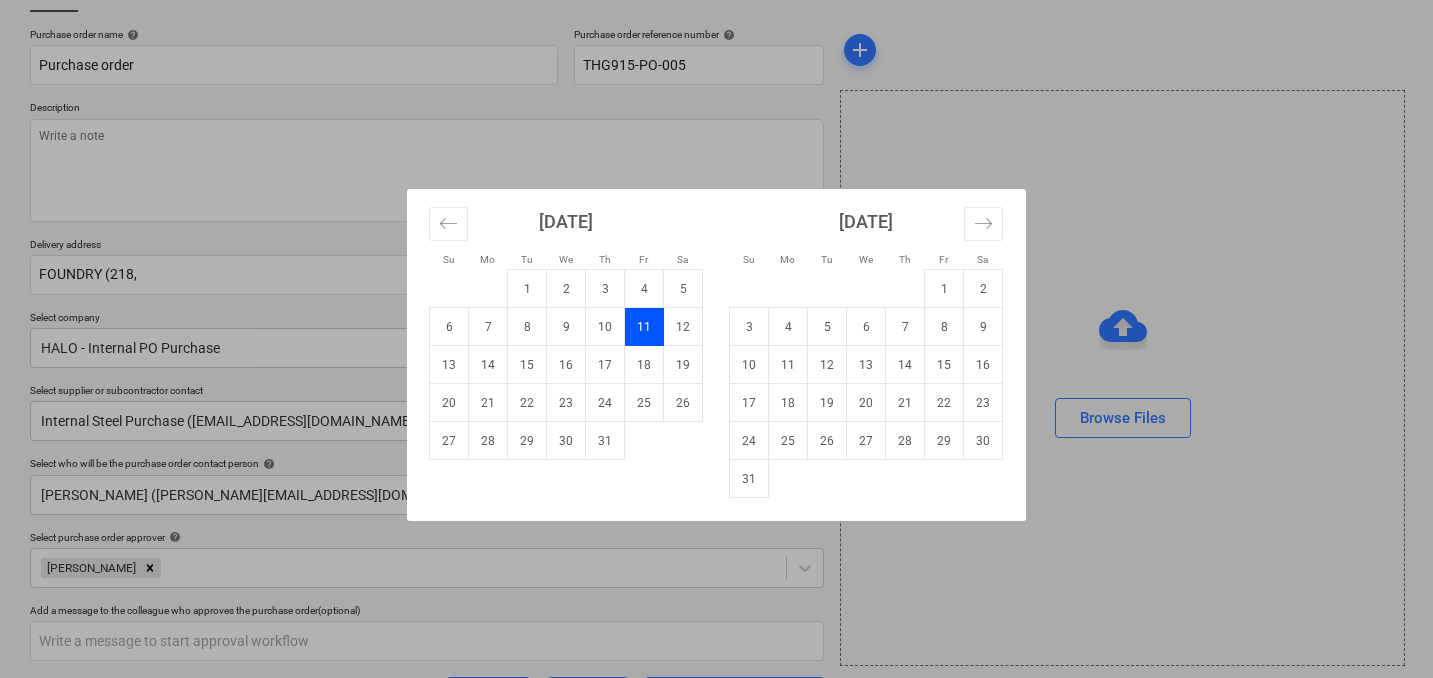 click on "Su Mo Tu We Th Fr Sa Su Mo Tu We Th Fr Sa [DATE] 1 2 3 4 5 6 7 8 9 10 11 12 13 14 15 16 17 18 19 20 21 22 23 24 25 26 27 28 29 [DATE] 1 2 3 4 5 6 7 8 9 10 11 12 13 14 15 16 17 18 19 20 21 22 23 24 25 26 27 28 29 30 [DATE] 1 2 3 4 5 6 7 8 9 10 11 12 13 14 15 16 17 18 19 20 21 22 23 24 25 26 27 28 29 30 31 [DATE] 1 2 3 4 5 6 7 8 9 10 11 12 13 14 15 16 17 18 19 20 21 22 23 24 25 26 27 28 29 30" at bounding box center [716, 339] 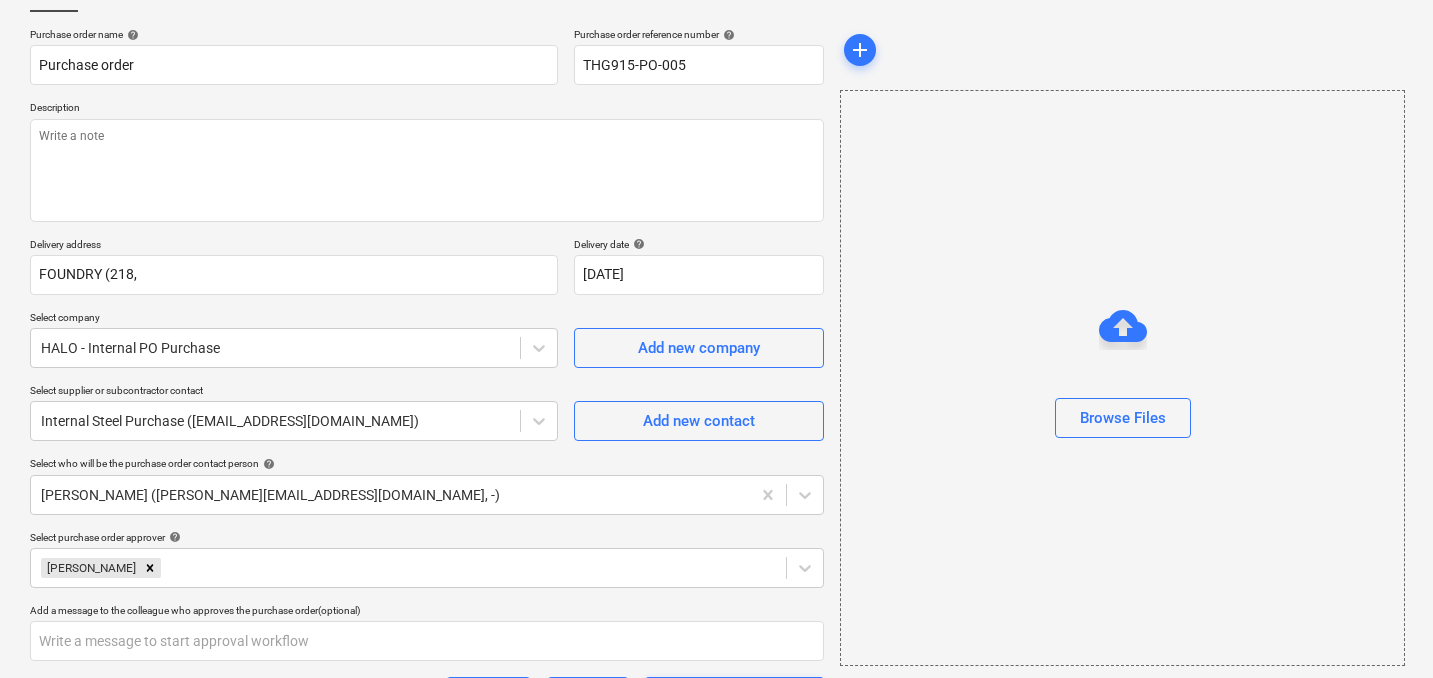 type on "x" 